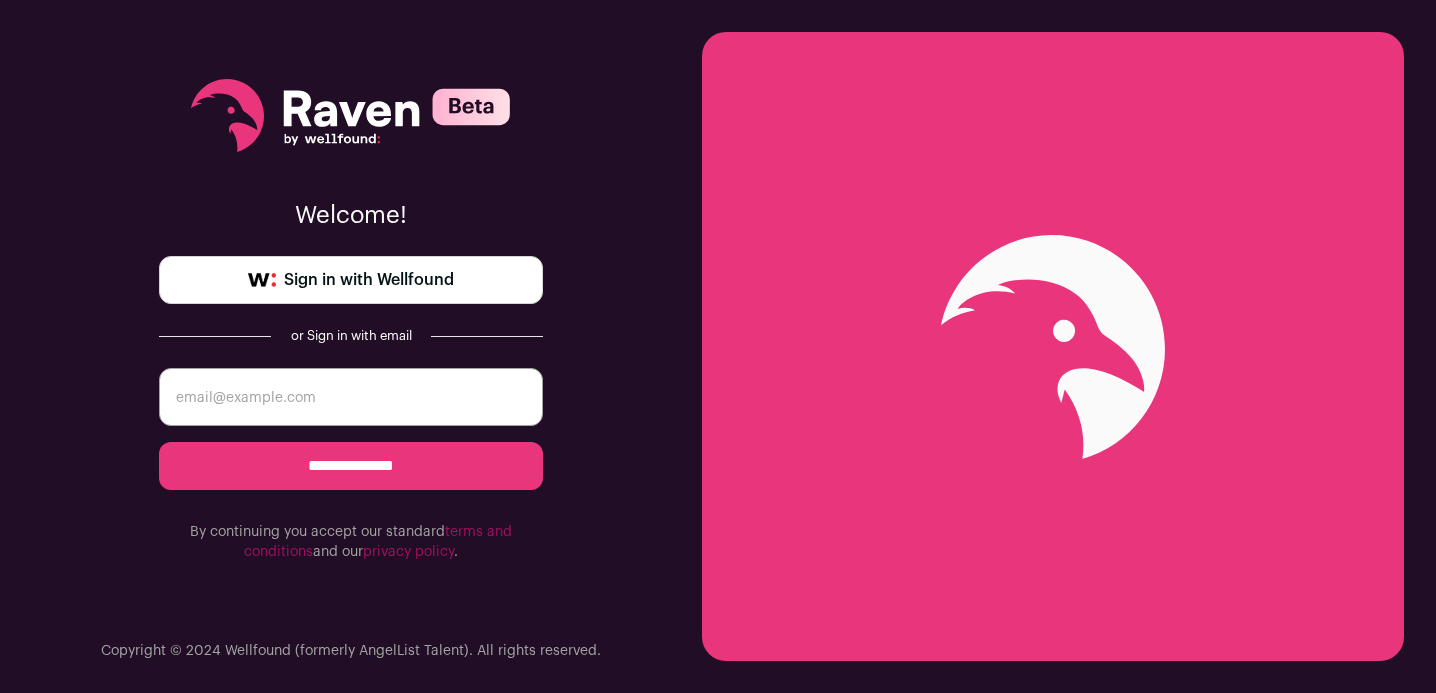 scroll, scrollTop: 0, scrollLeft: 0, axis: both 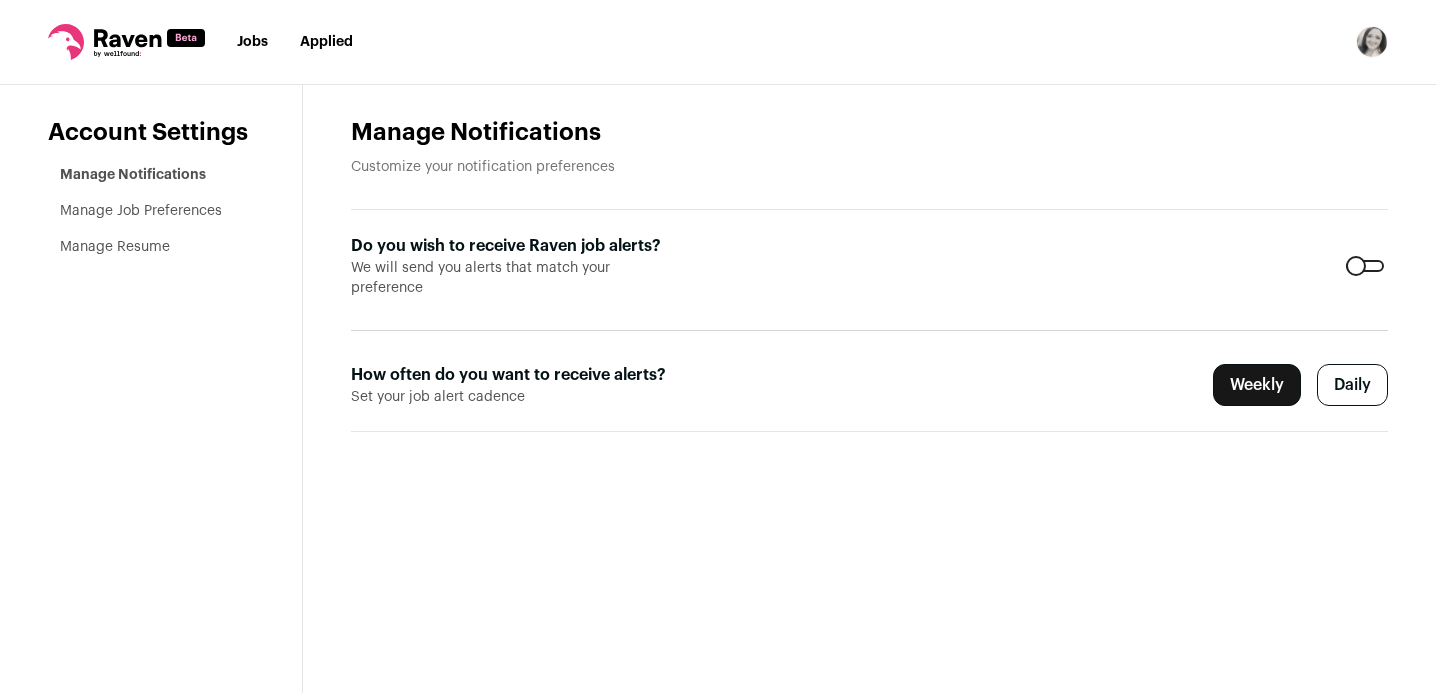 click on "Daily" at bounding box center (1352, 385) 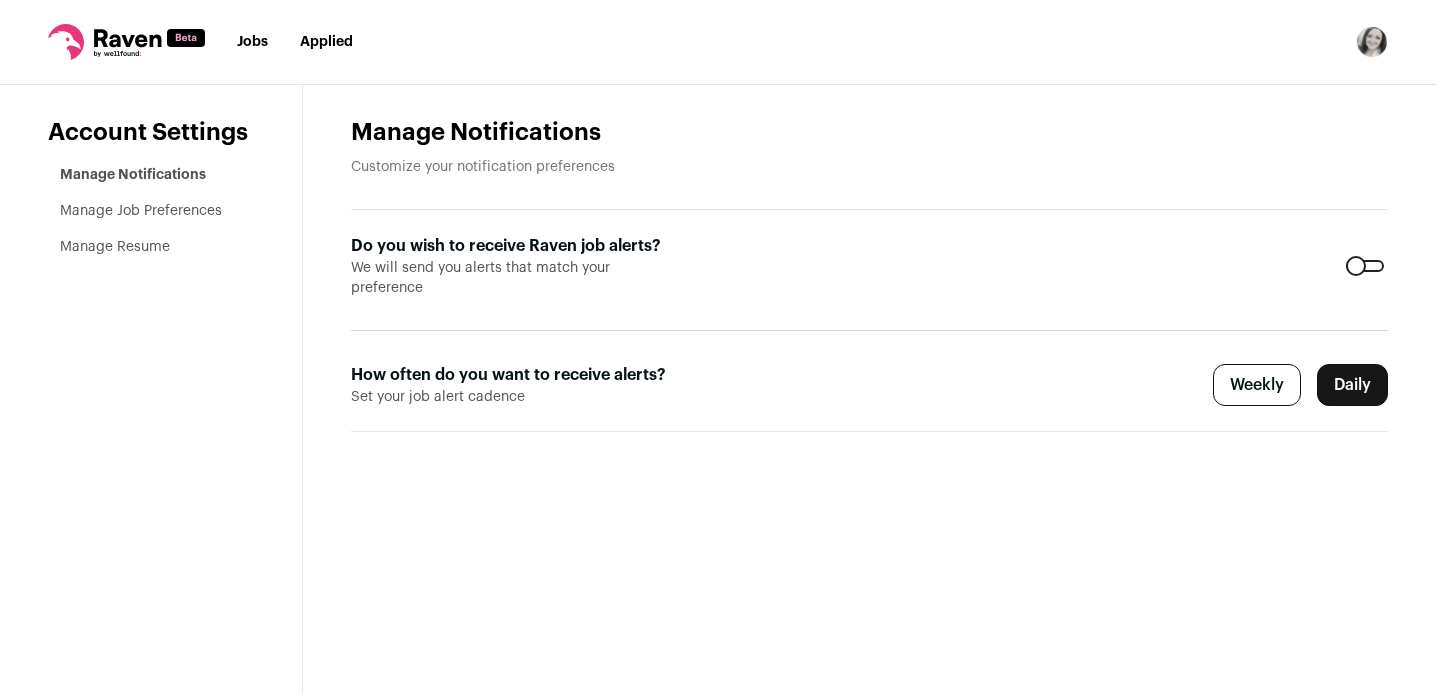 scroll, scrollTop: 0, scrollLeft: 0, axis: both 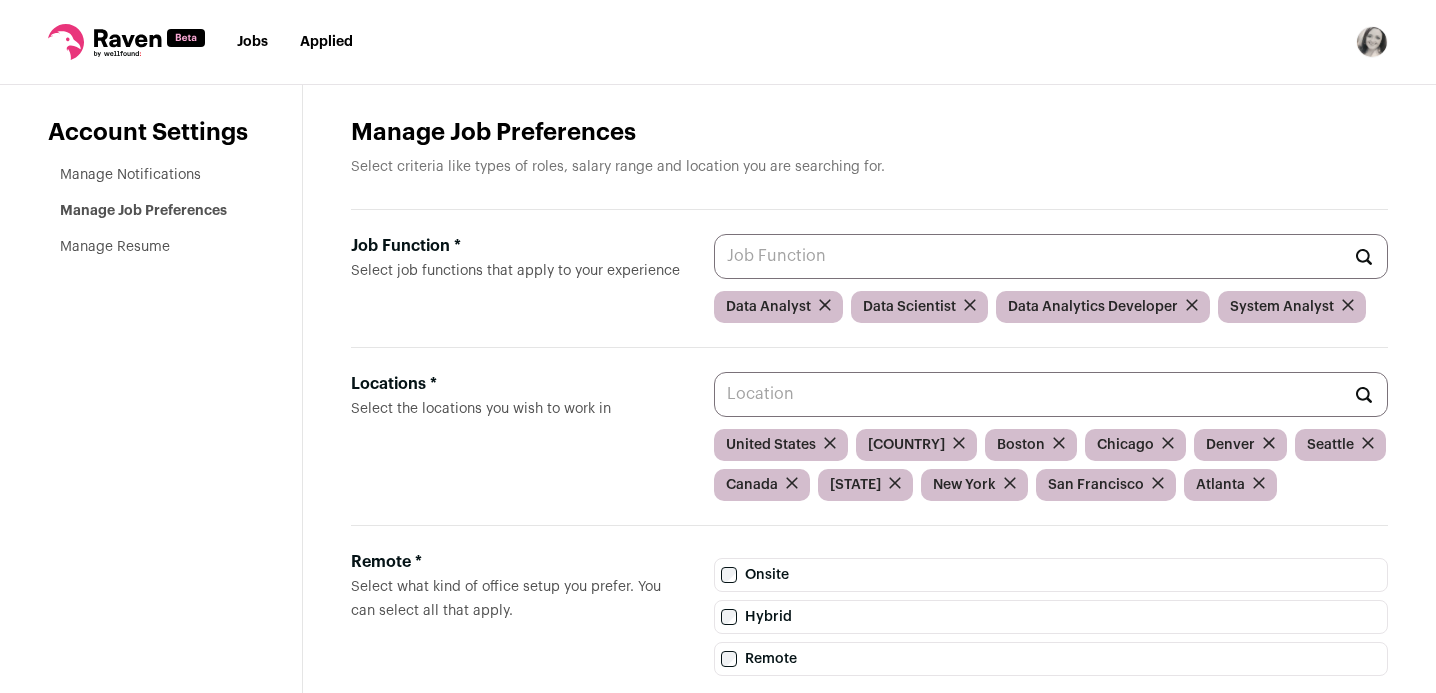 click on "Job Function *
Select job functions that apply to your experience" at bounding box center [1051, 256] 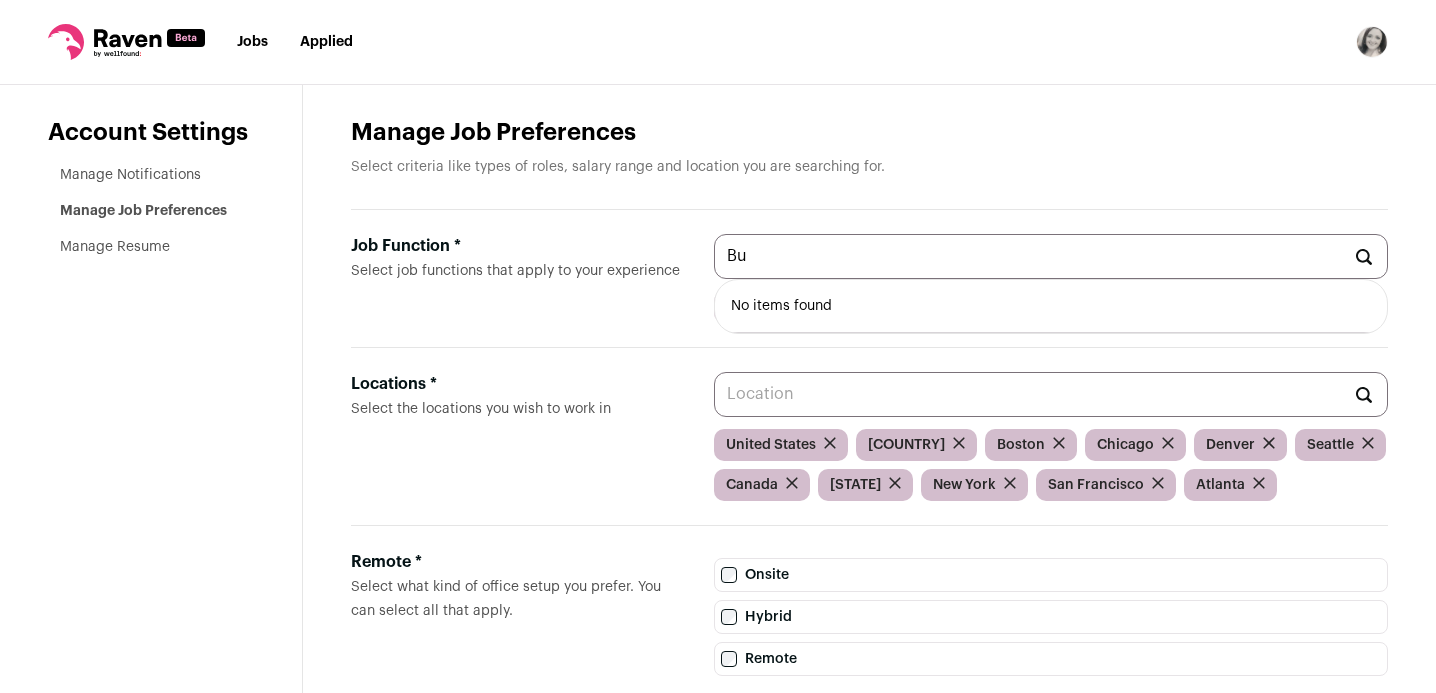 type on "B" 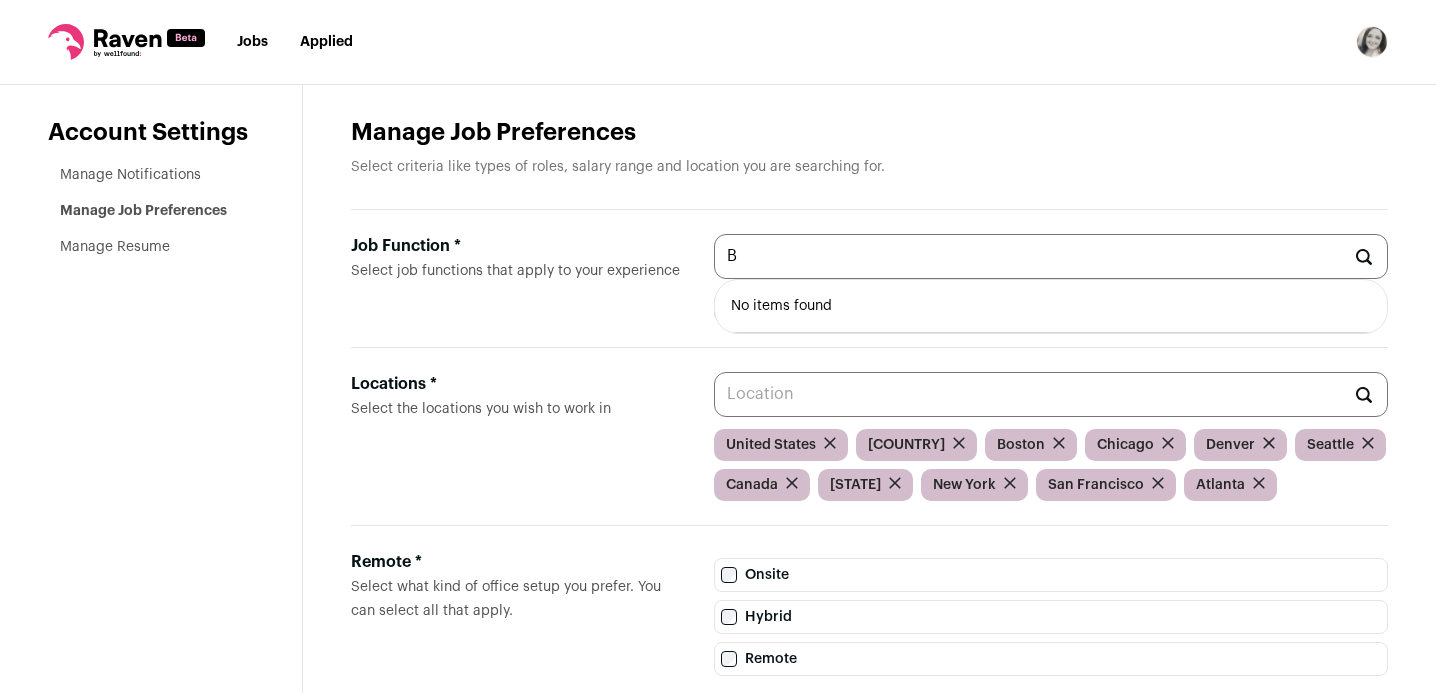 type 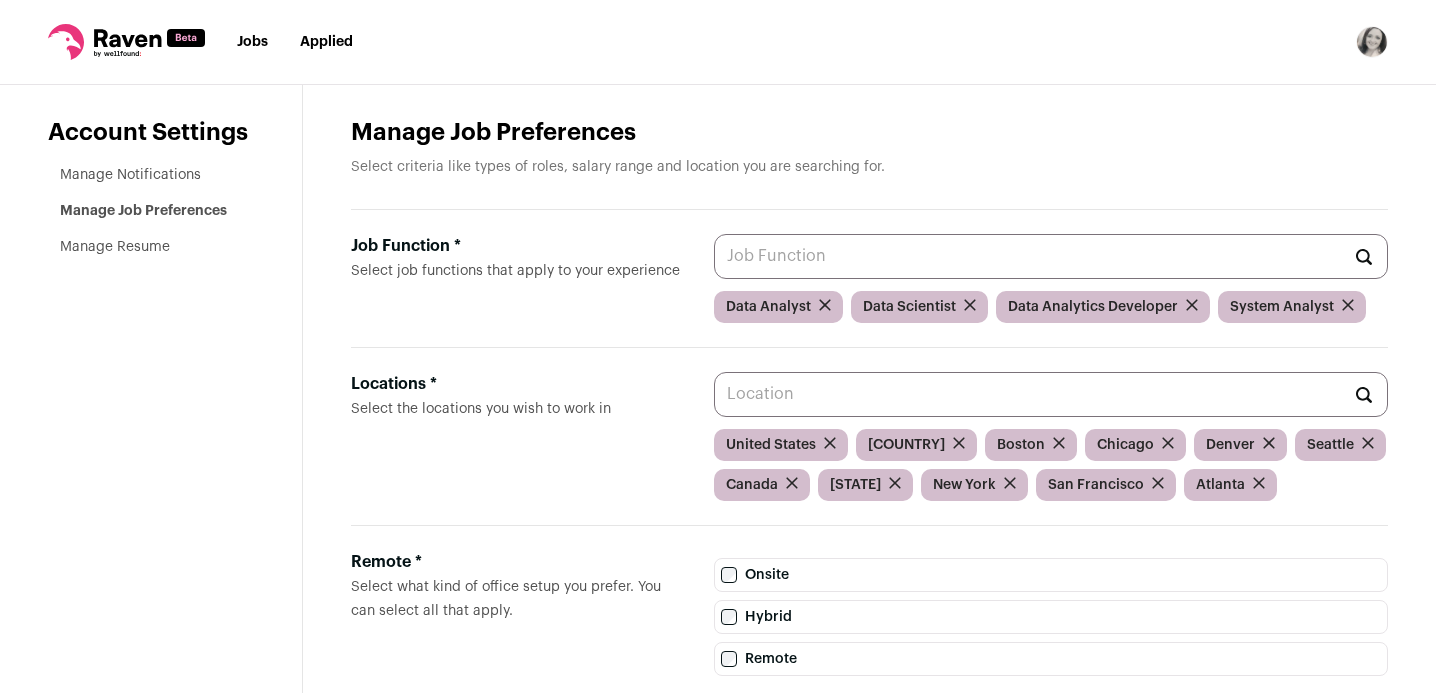 click 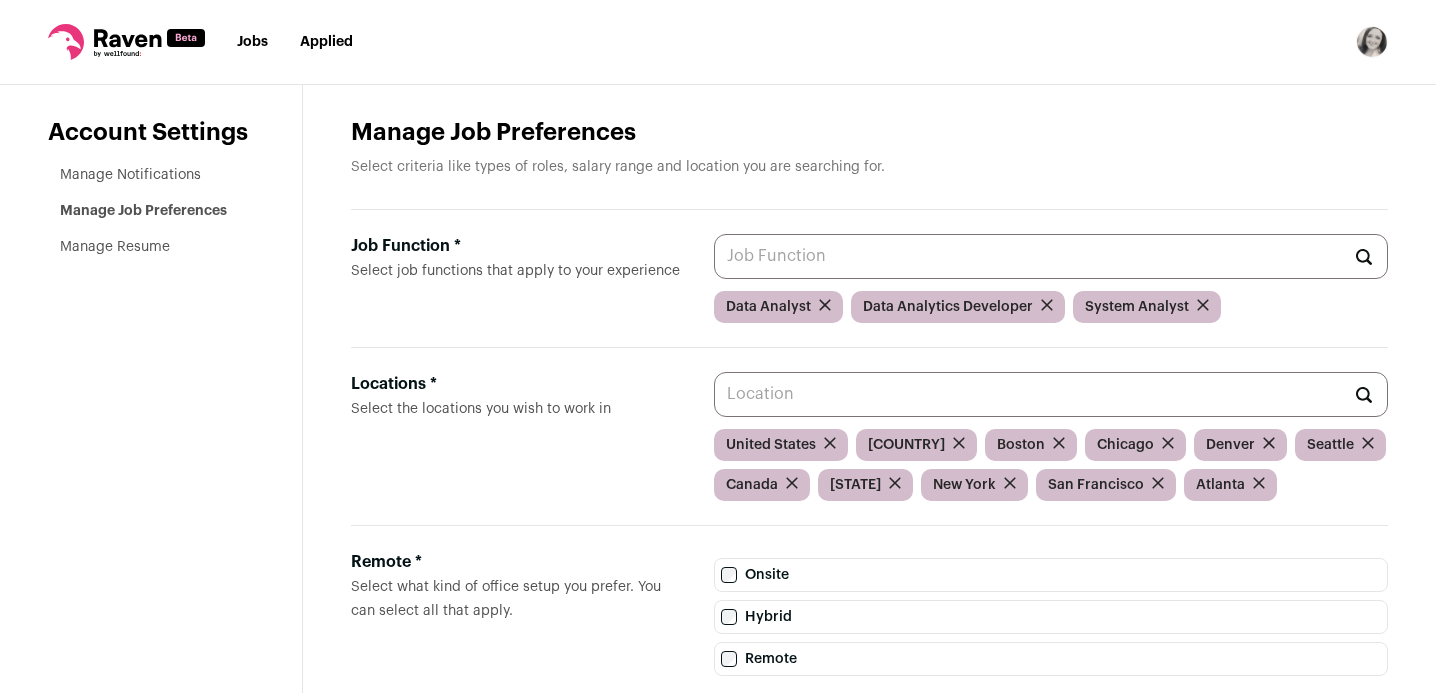 scroll, scrollTop: 0, scrollLeft: 0, axis: both 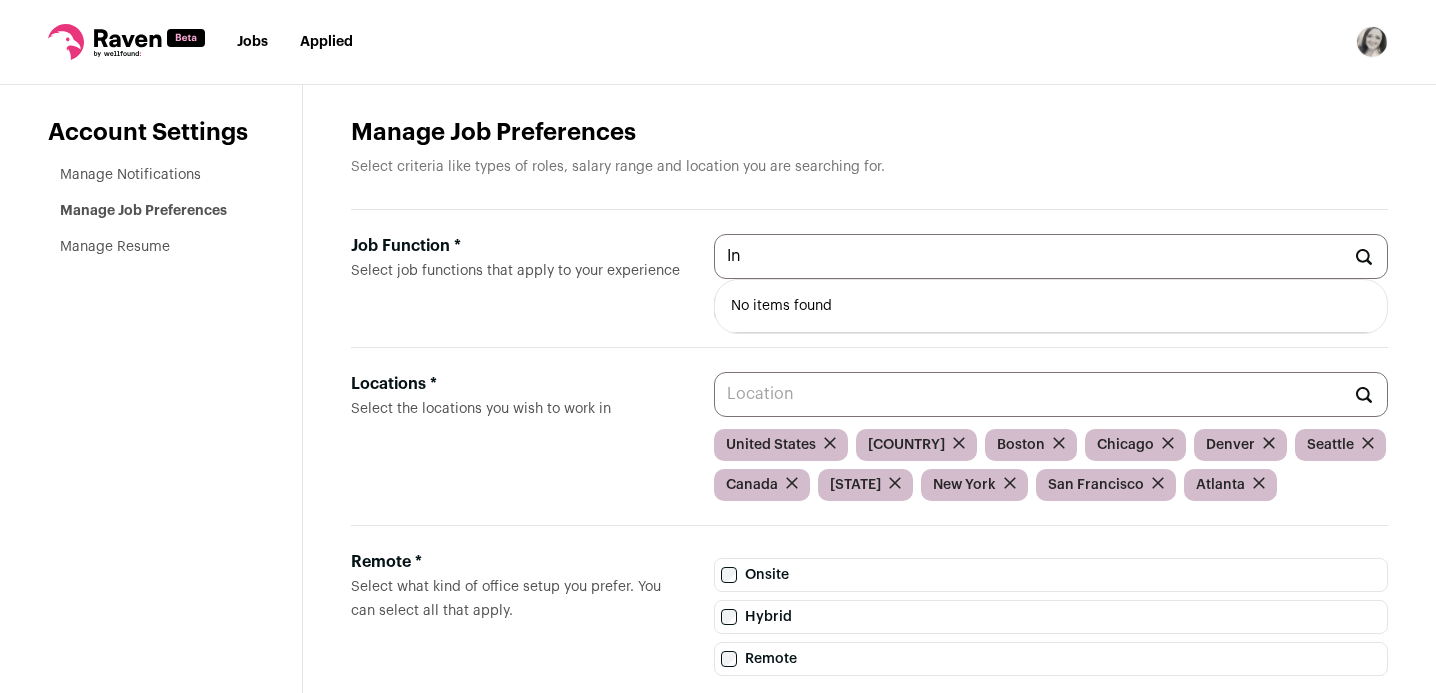 type on "I" 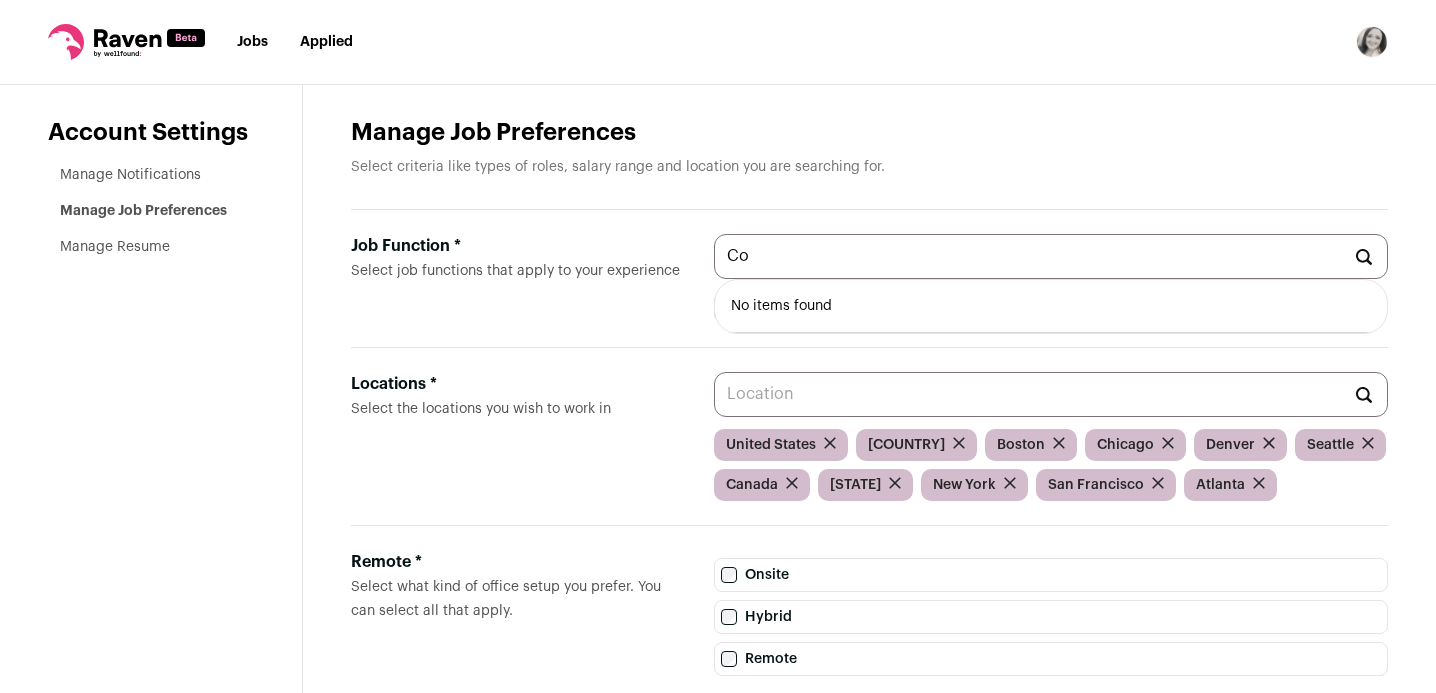 type on "C" 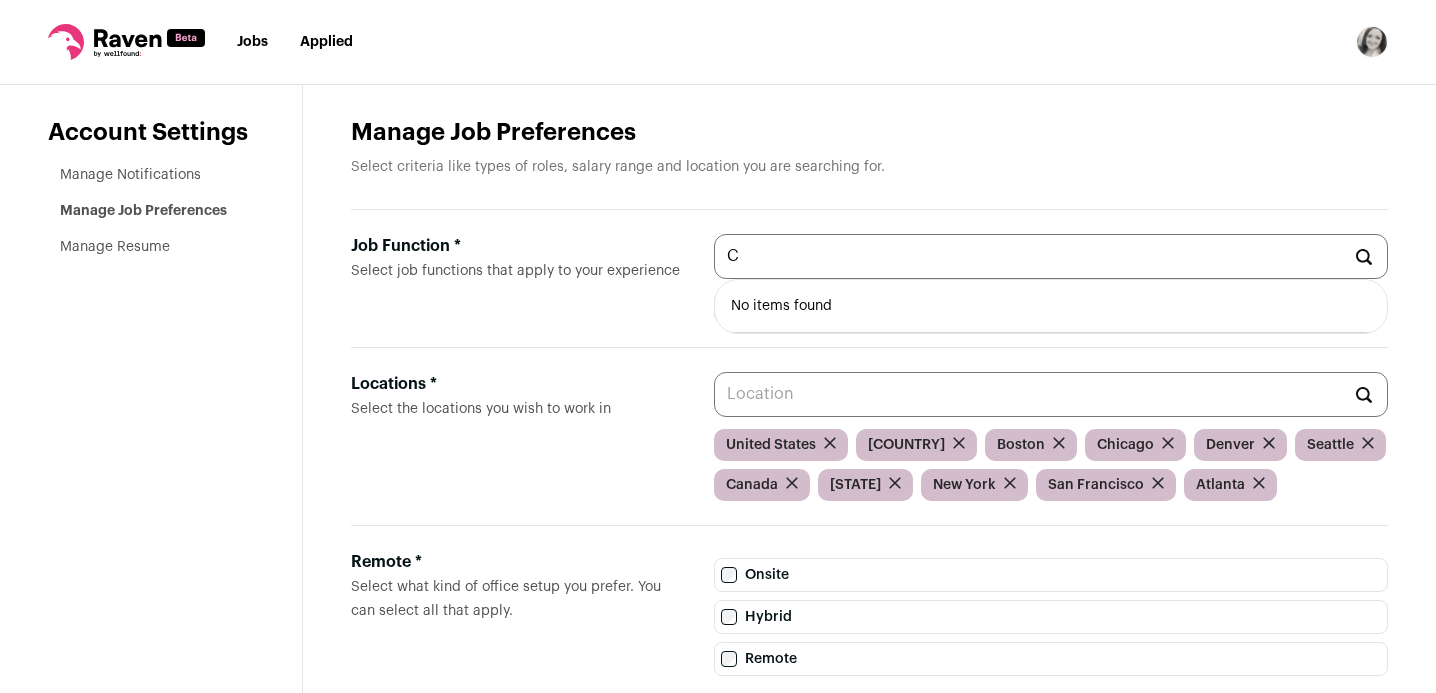 type 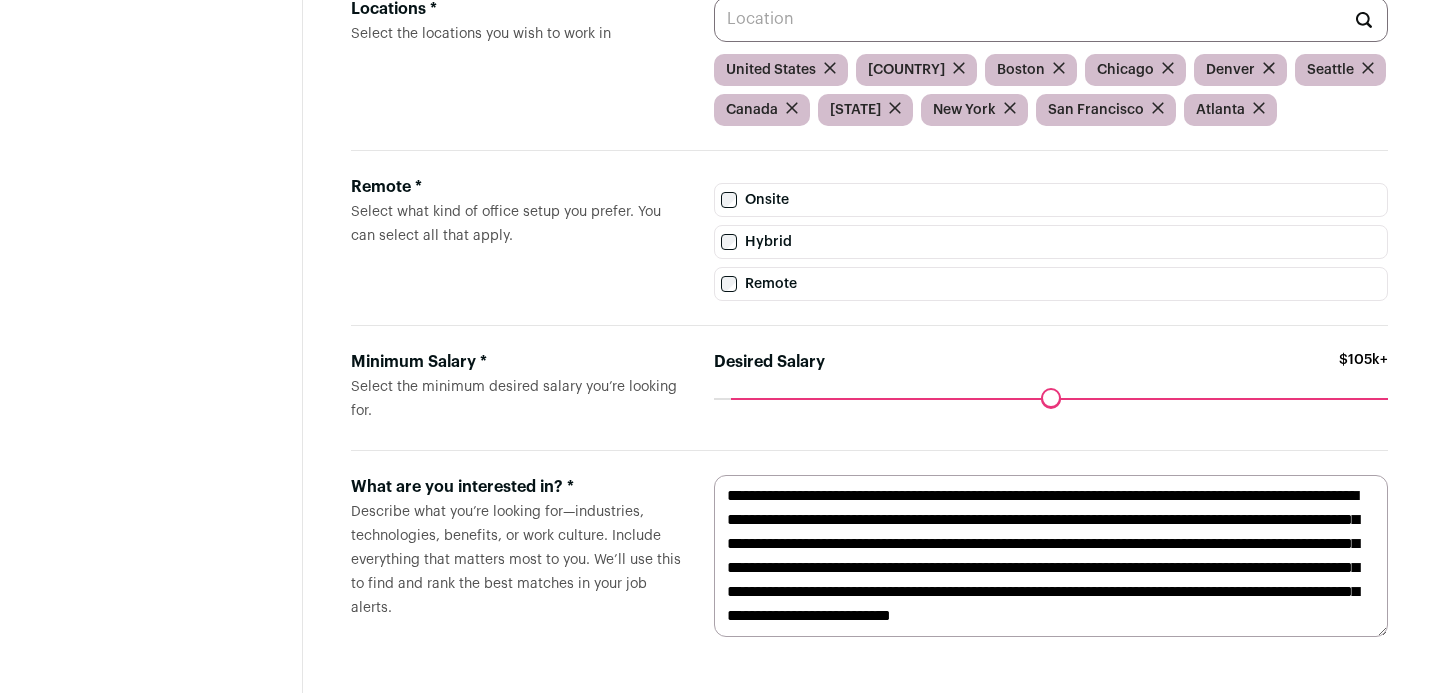 scroll, scrollTop: 415, scrollLeft: 0, axis: vertical 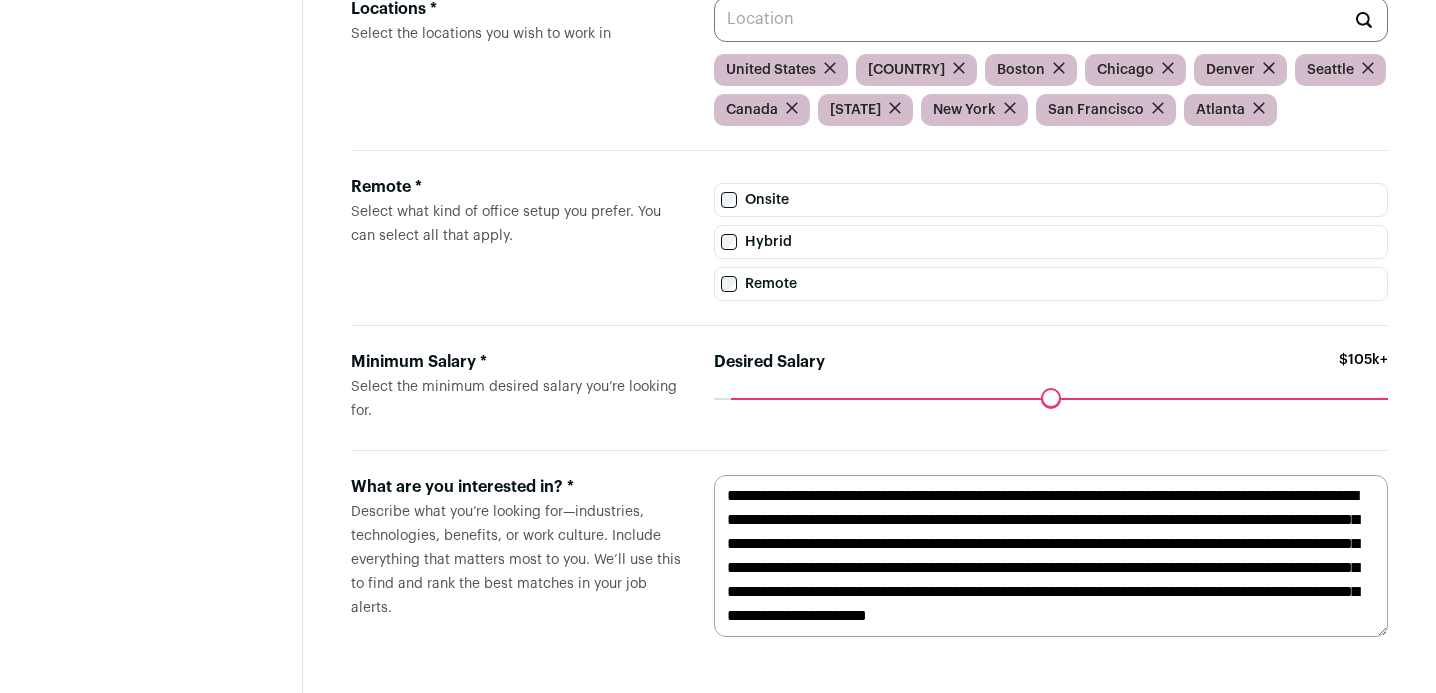 drag, startPoint x: 1225, startPoint y: 566, endPoint x: 916, endPoint y: 569, distance: 309.01456 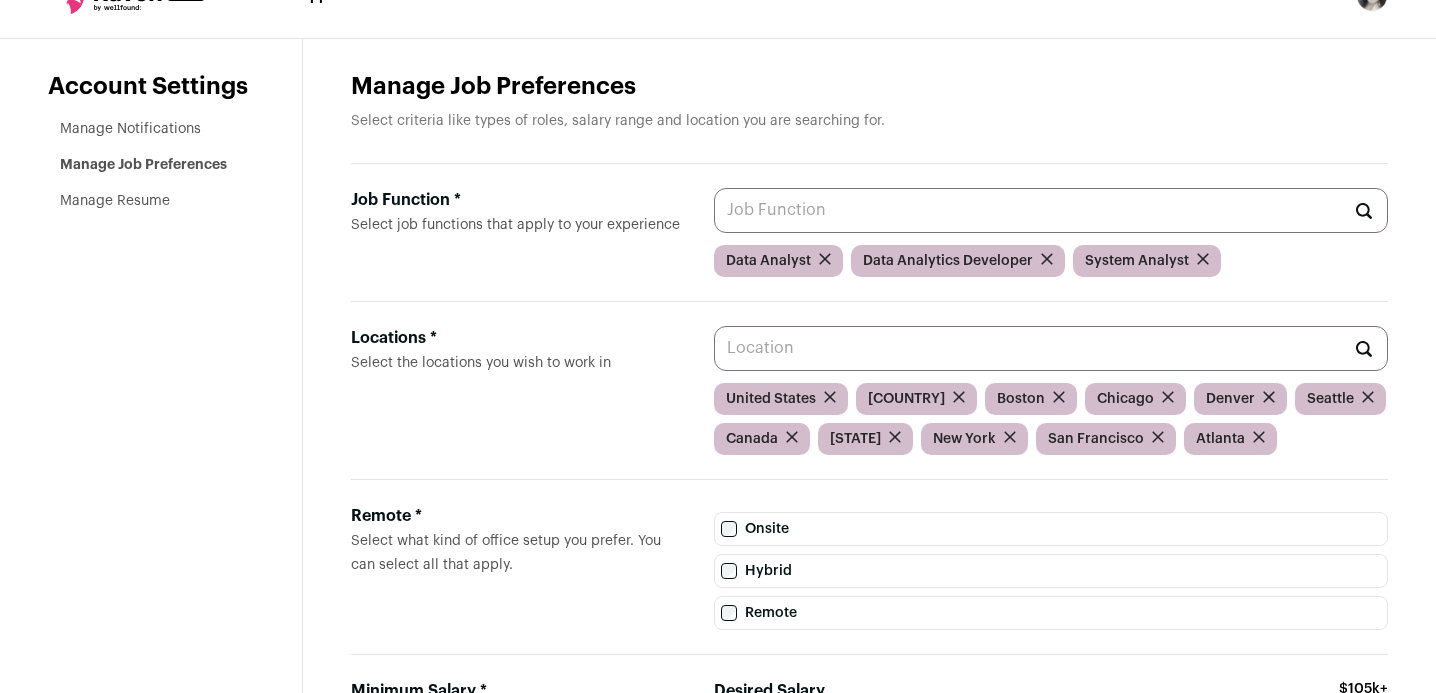 scroll, scrollTop: 23, scrollLeft: 0, axis: vertical 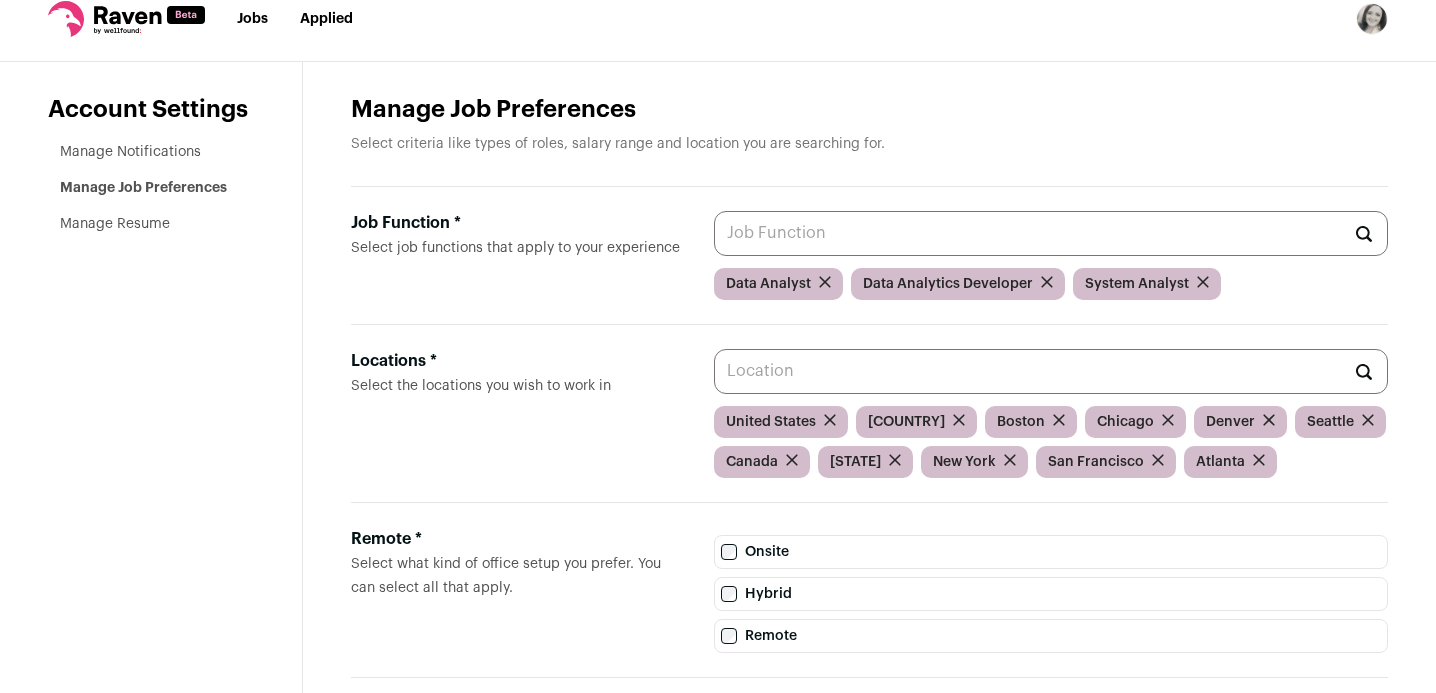 type on "**********" 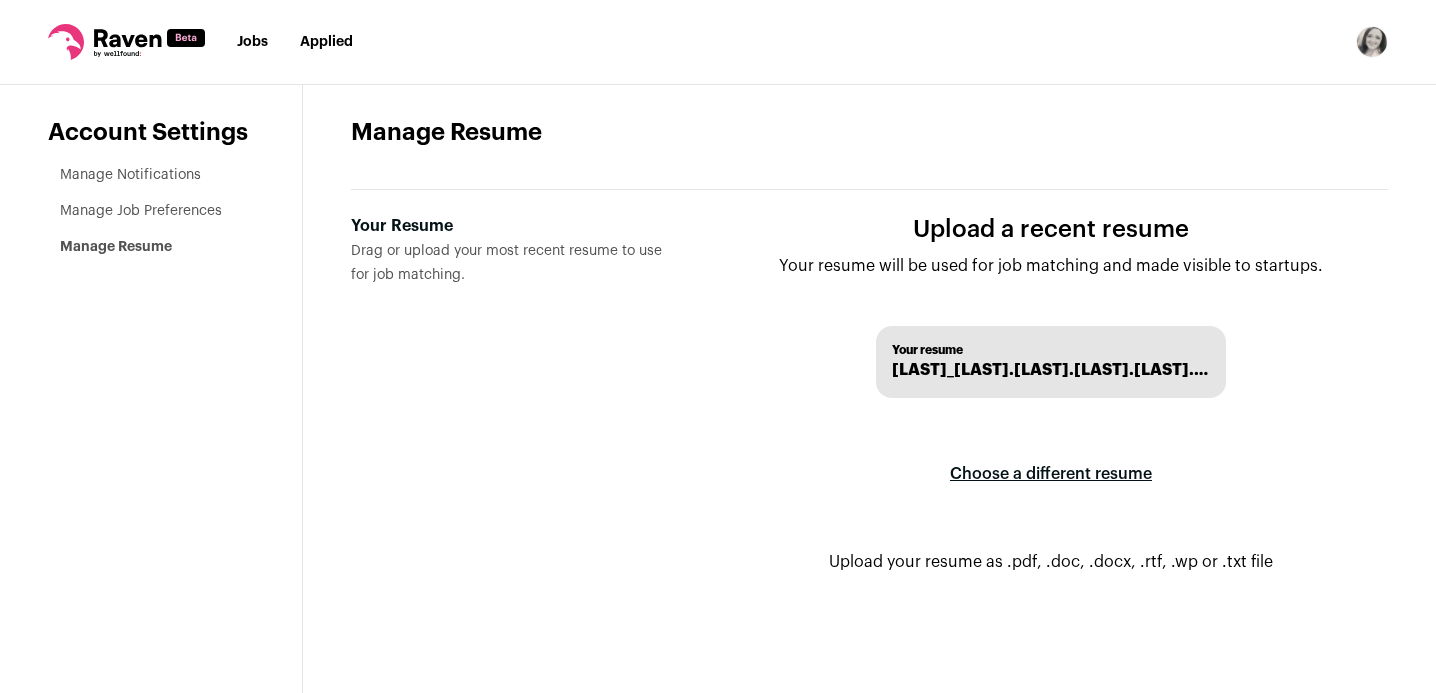 scroll, scrollTop: 0, scrollLeft: 0, axis: both 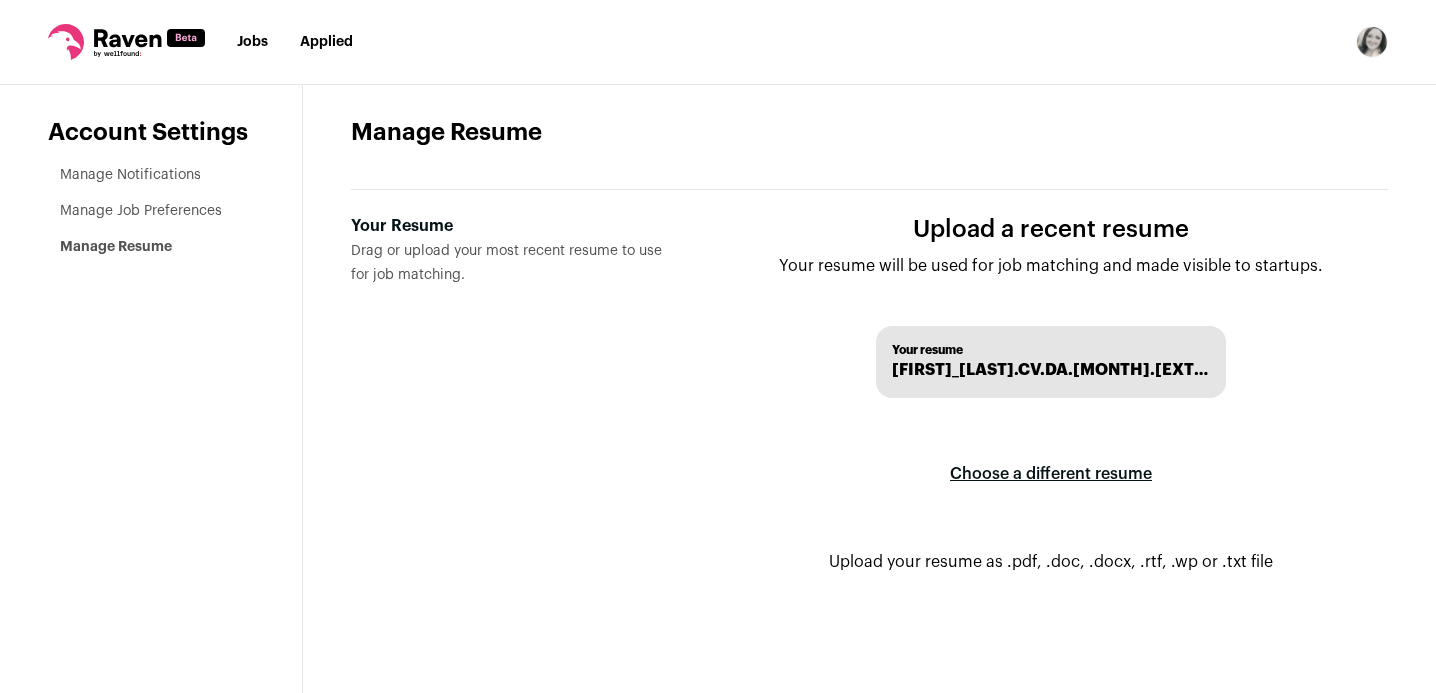 click on "Manage Notifications" at bounding box center [130, 175] 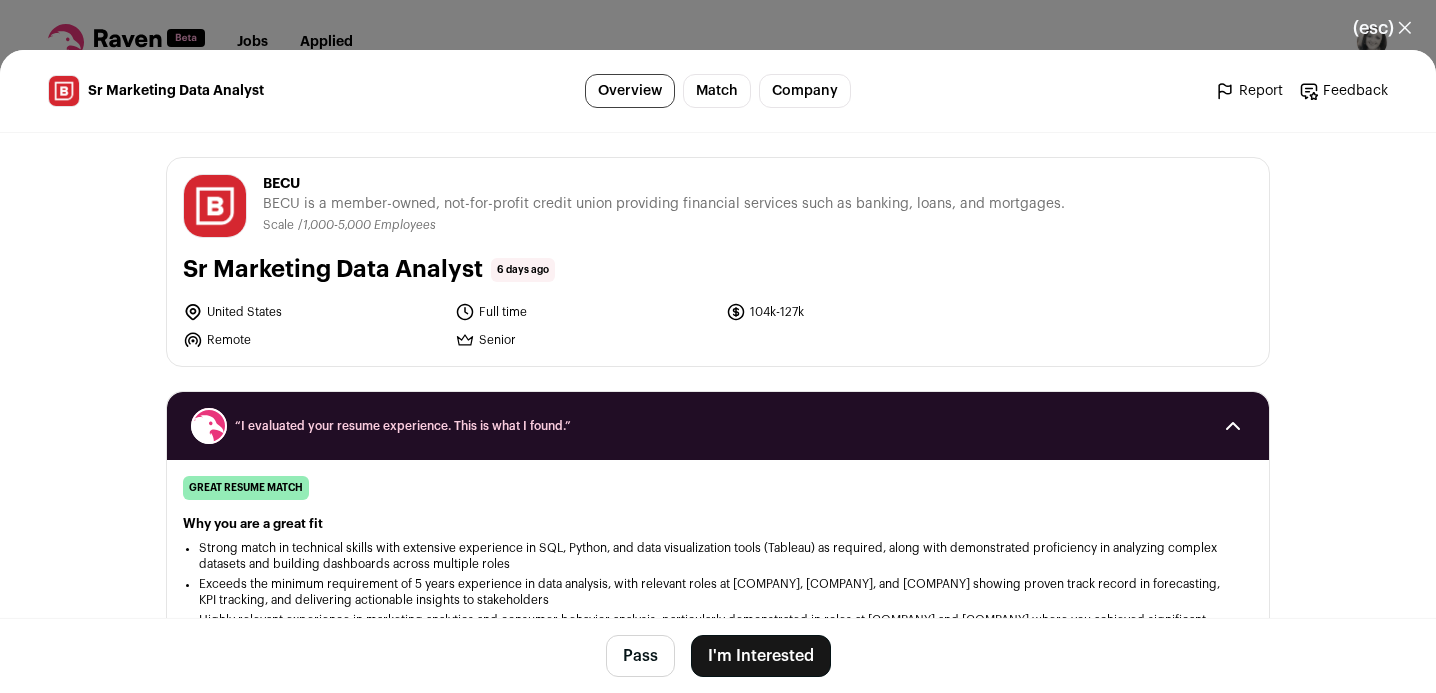 scroll, scrollTop: 0, scrollLeft: 0, axis: both 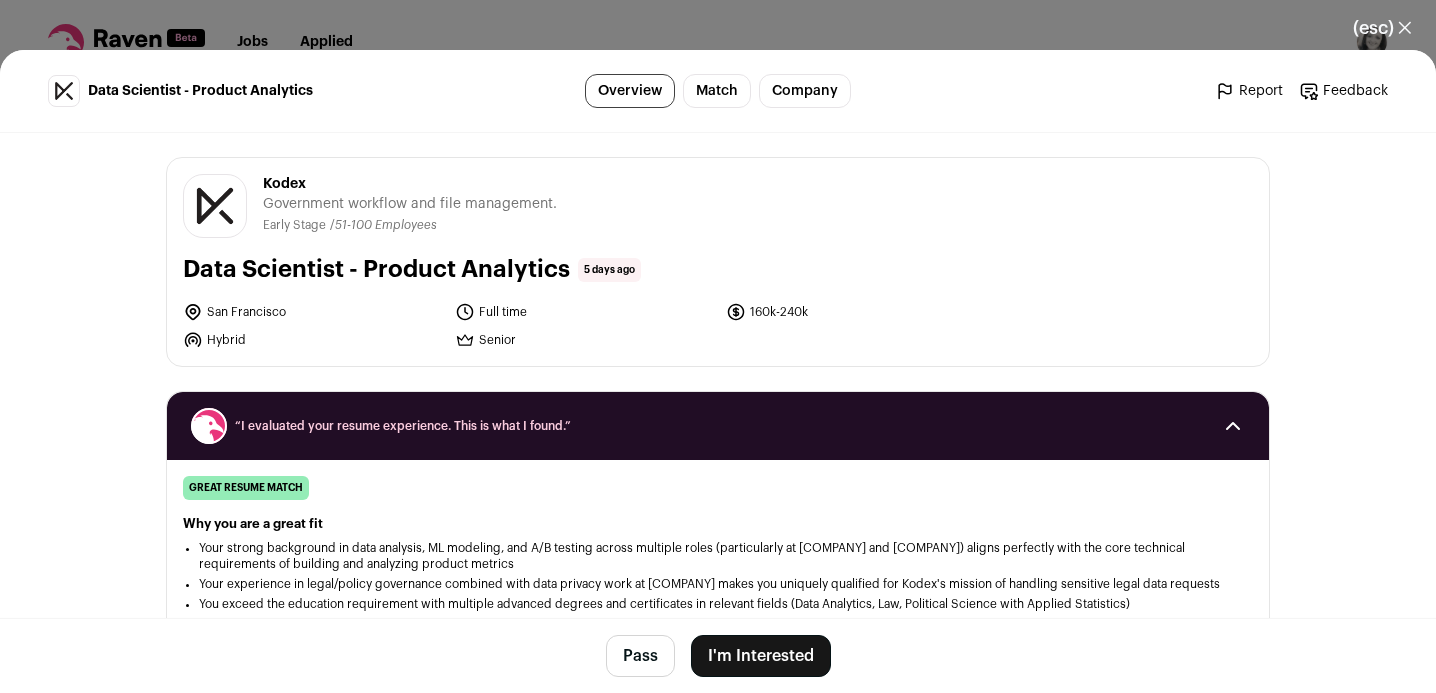 click on "(esc) ✕" at bounding box center [1382, 28] 